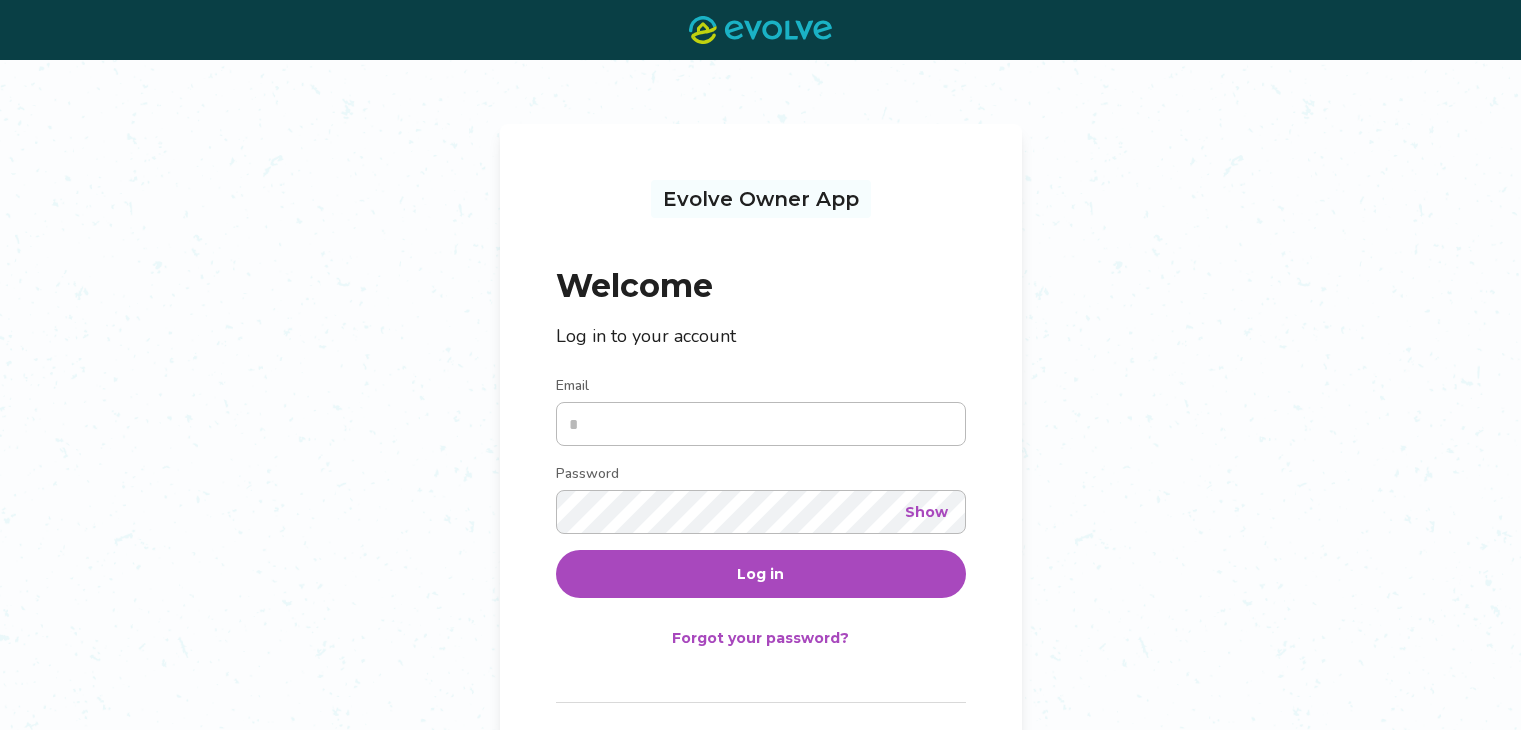 scroll, scrollTop: 0, scrollLeft: 0, axis: both 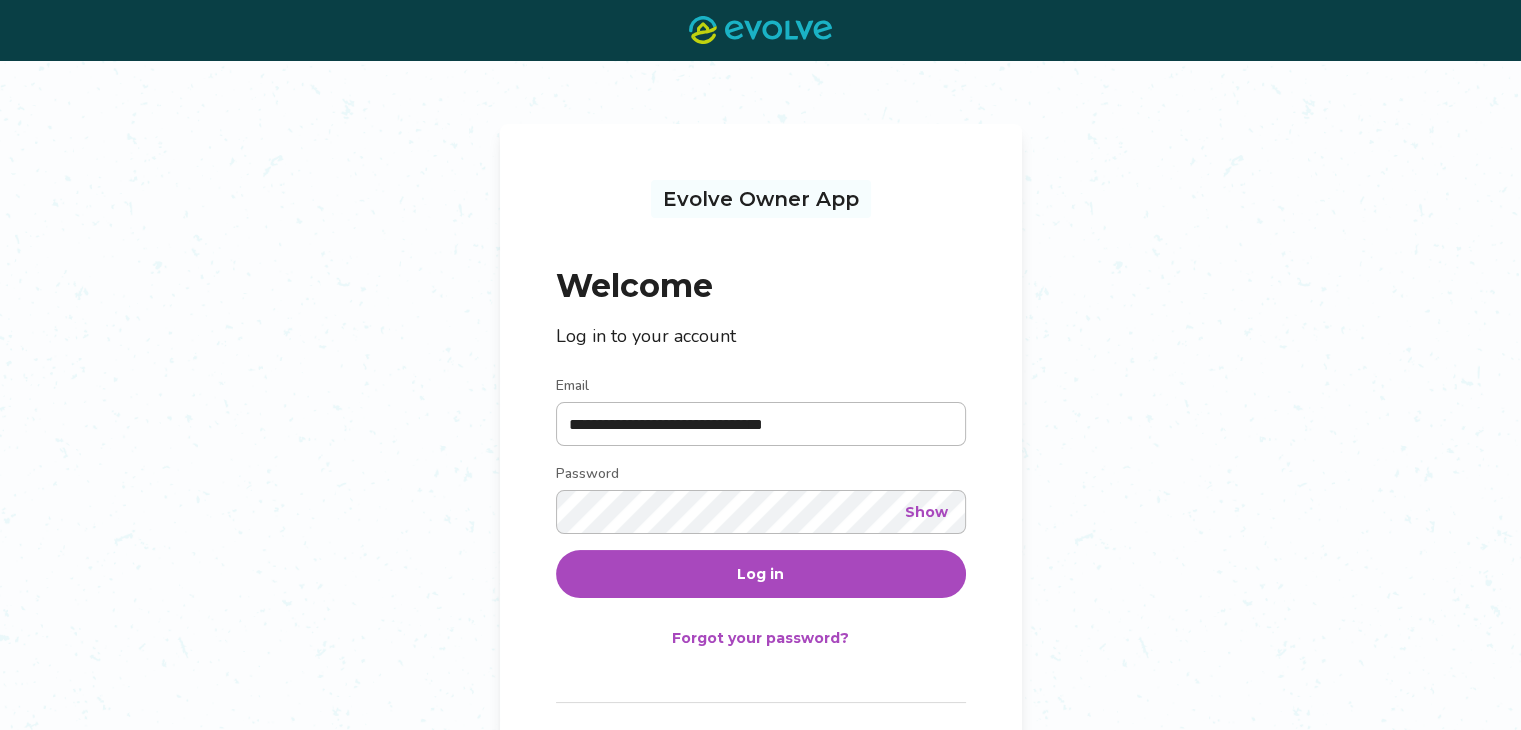 type on "**********" 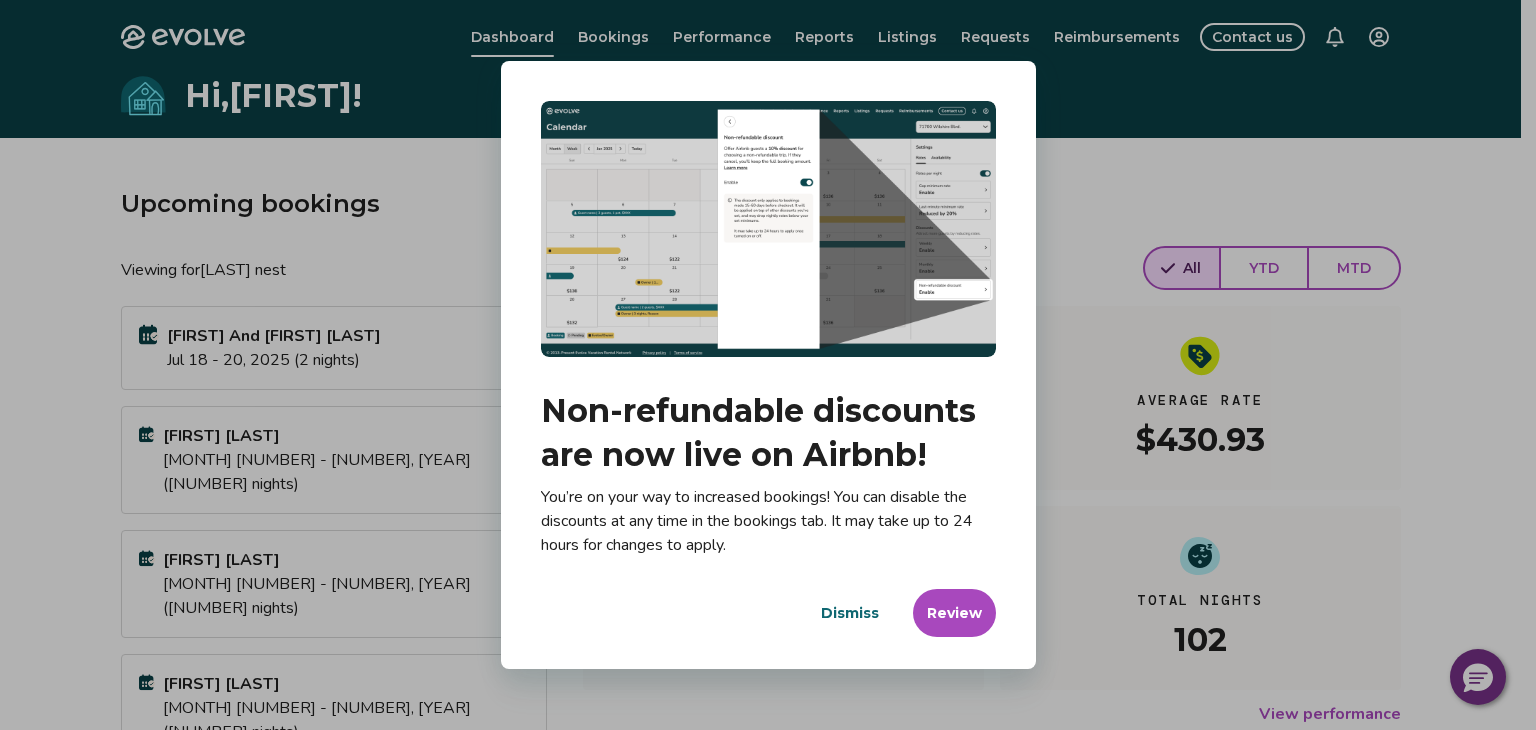 click on "Dismiss" at bounding box center [850, 613] 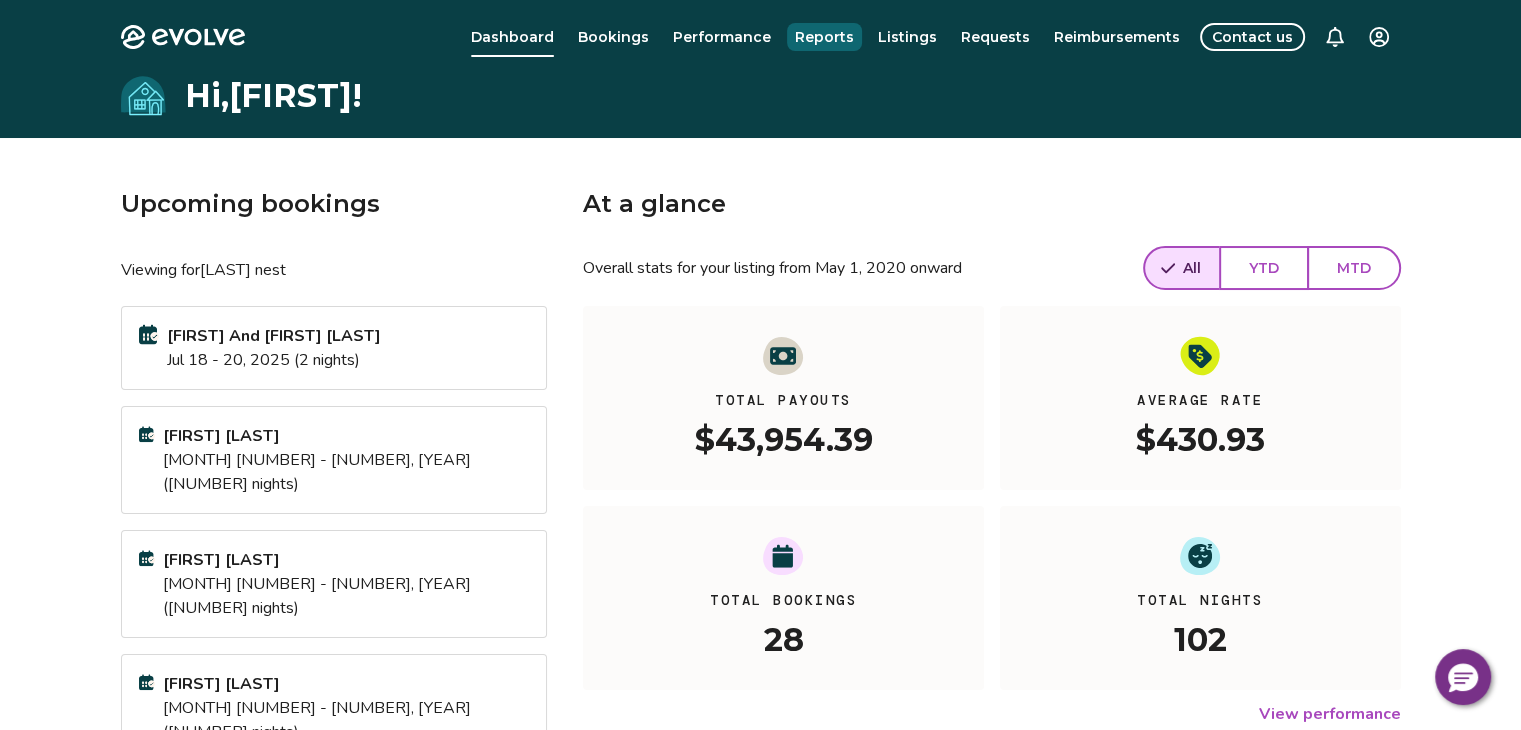 click on "Reports" at bounding box center (824, 37) 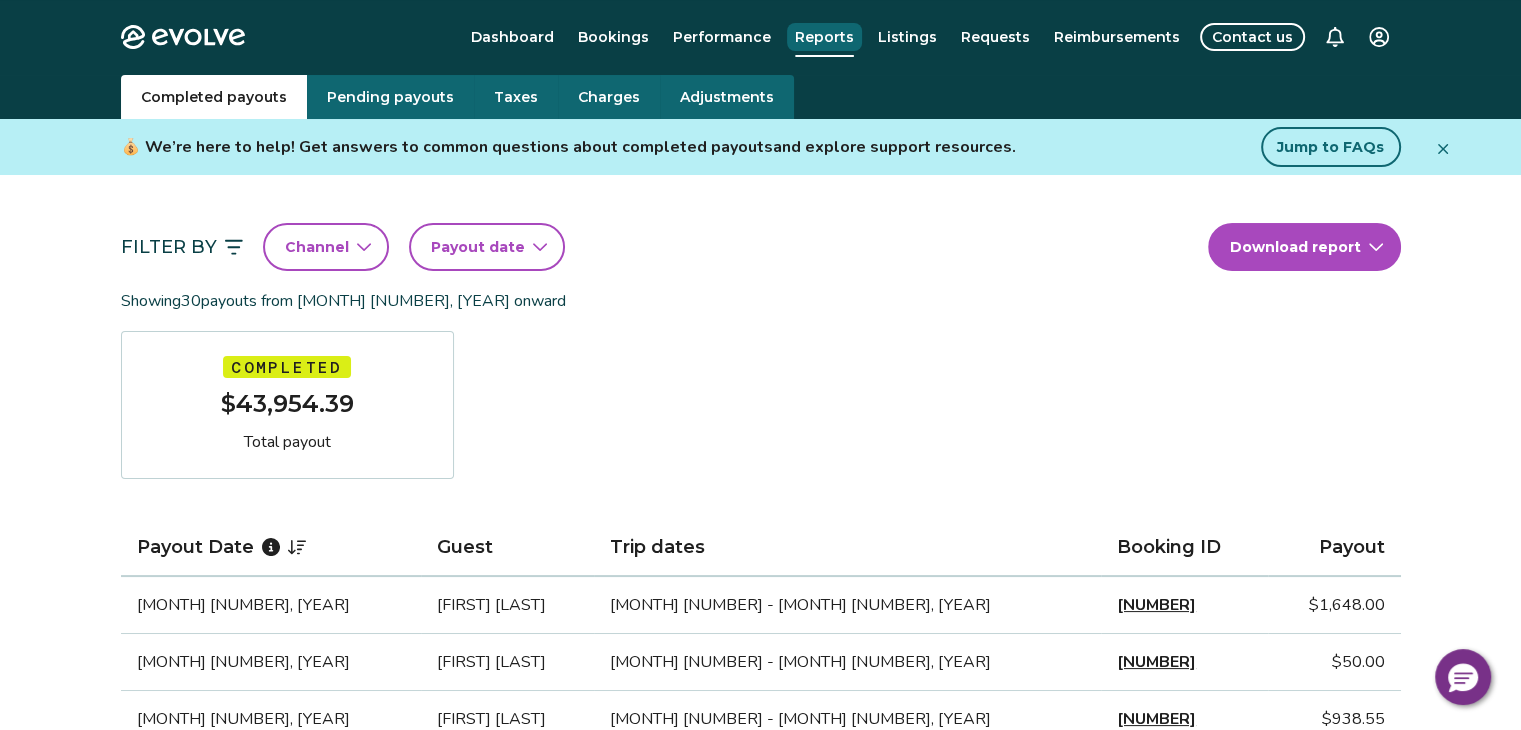 scroll, scrollTop: 0, scrollLeft: 0, axis: both 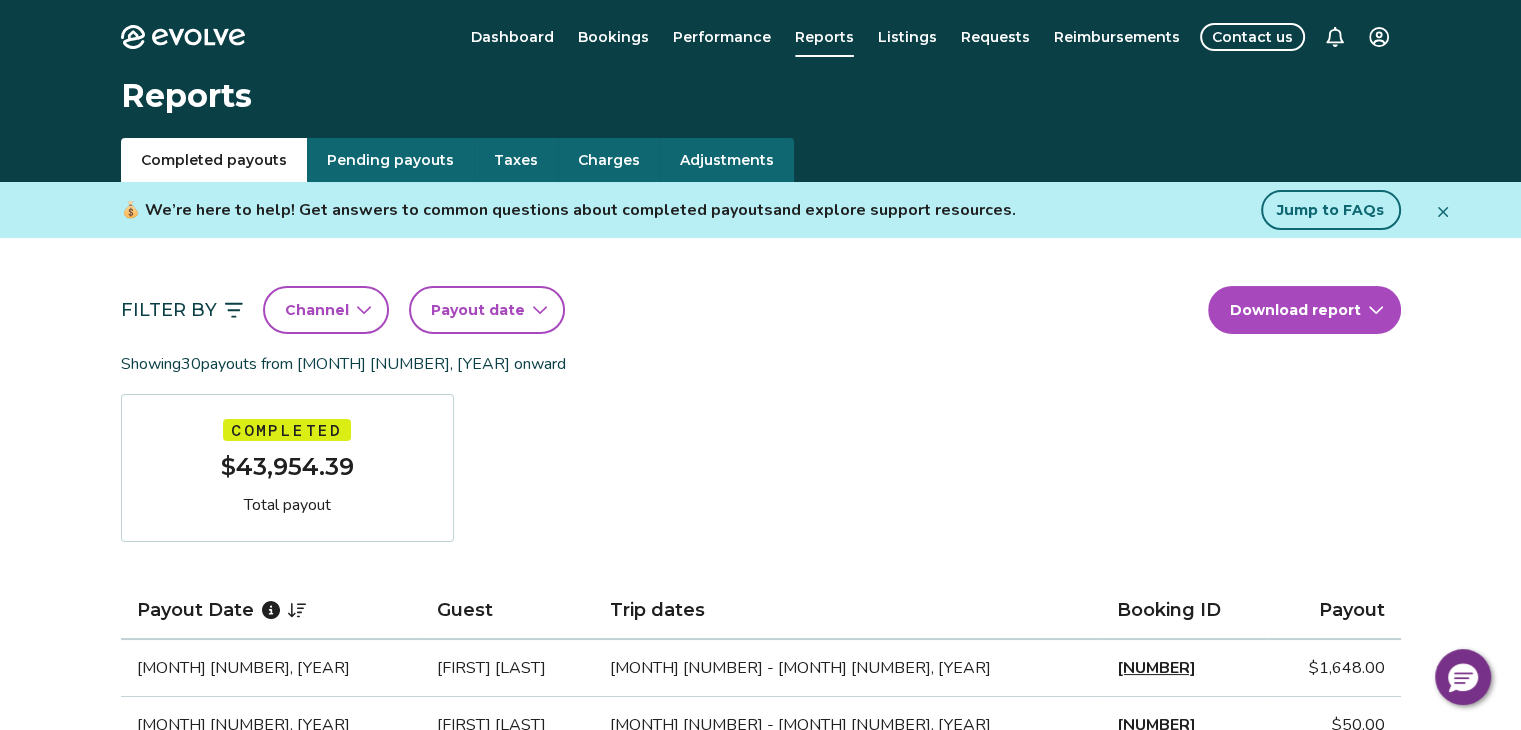 click on "Payout date" at bounding box center [478, 310] 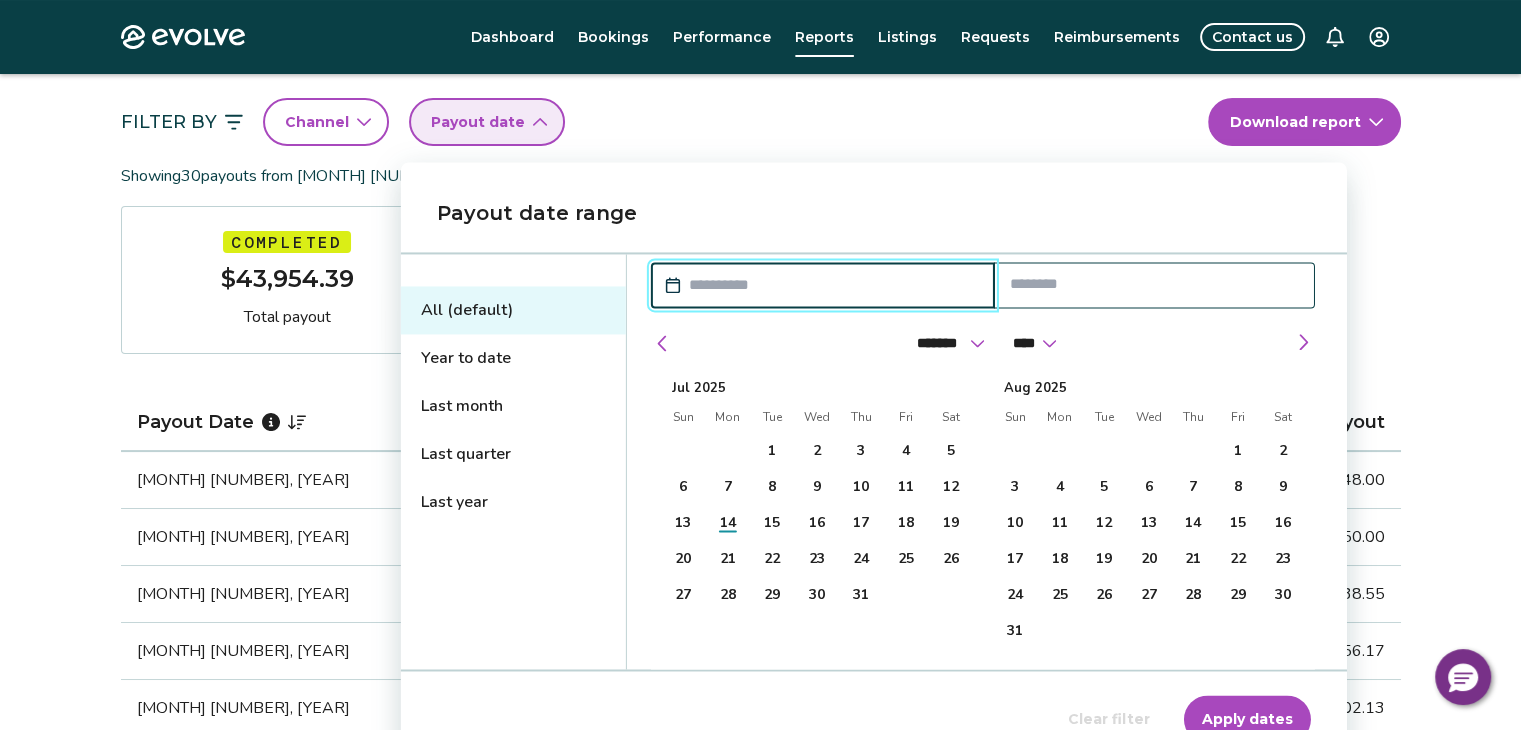 scroll, scrollTop: 200, scrollLeft: 0, axis: vertical 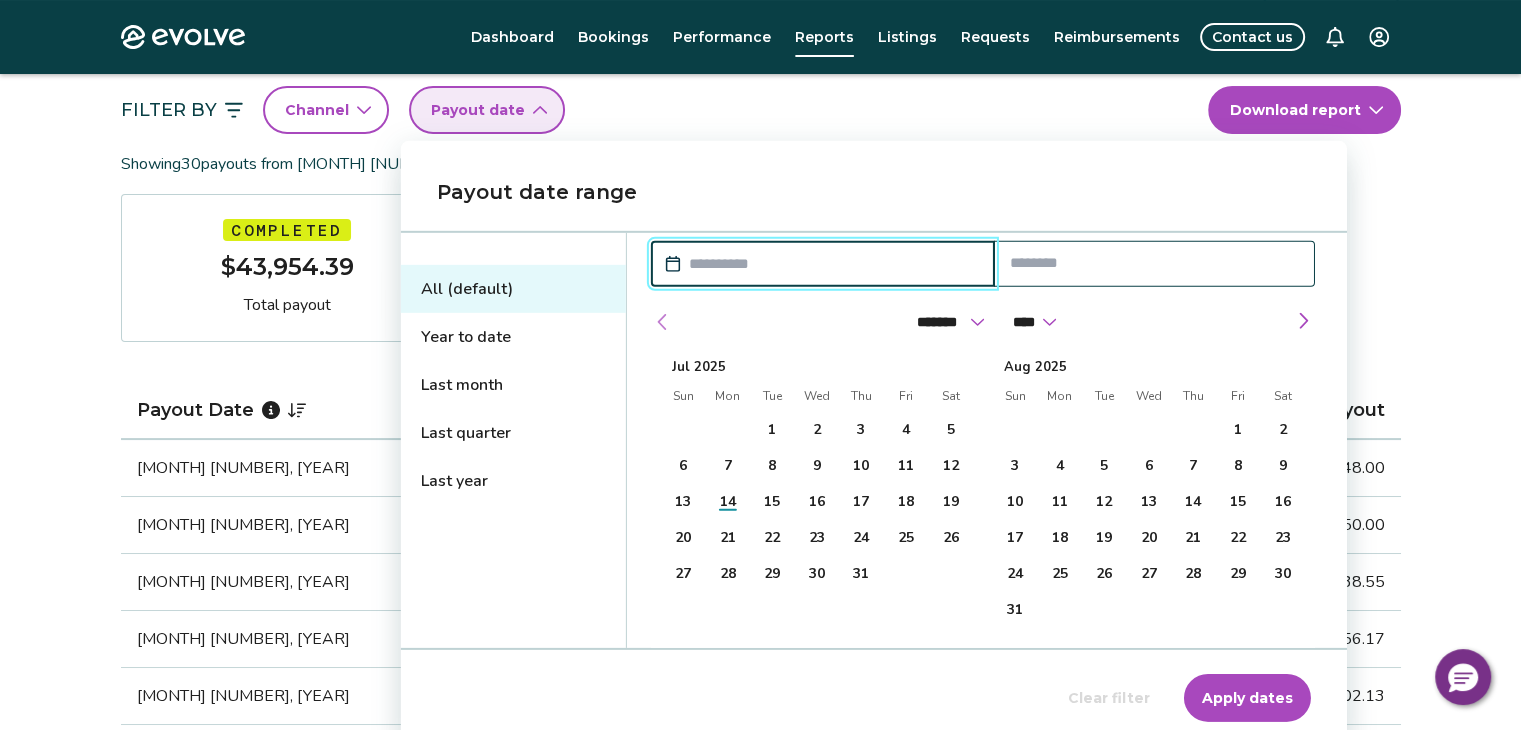 click at bounding box center (663, 322) 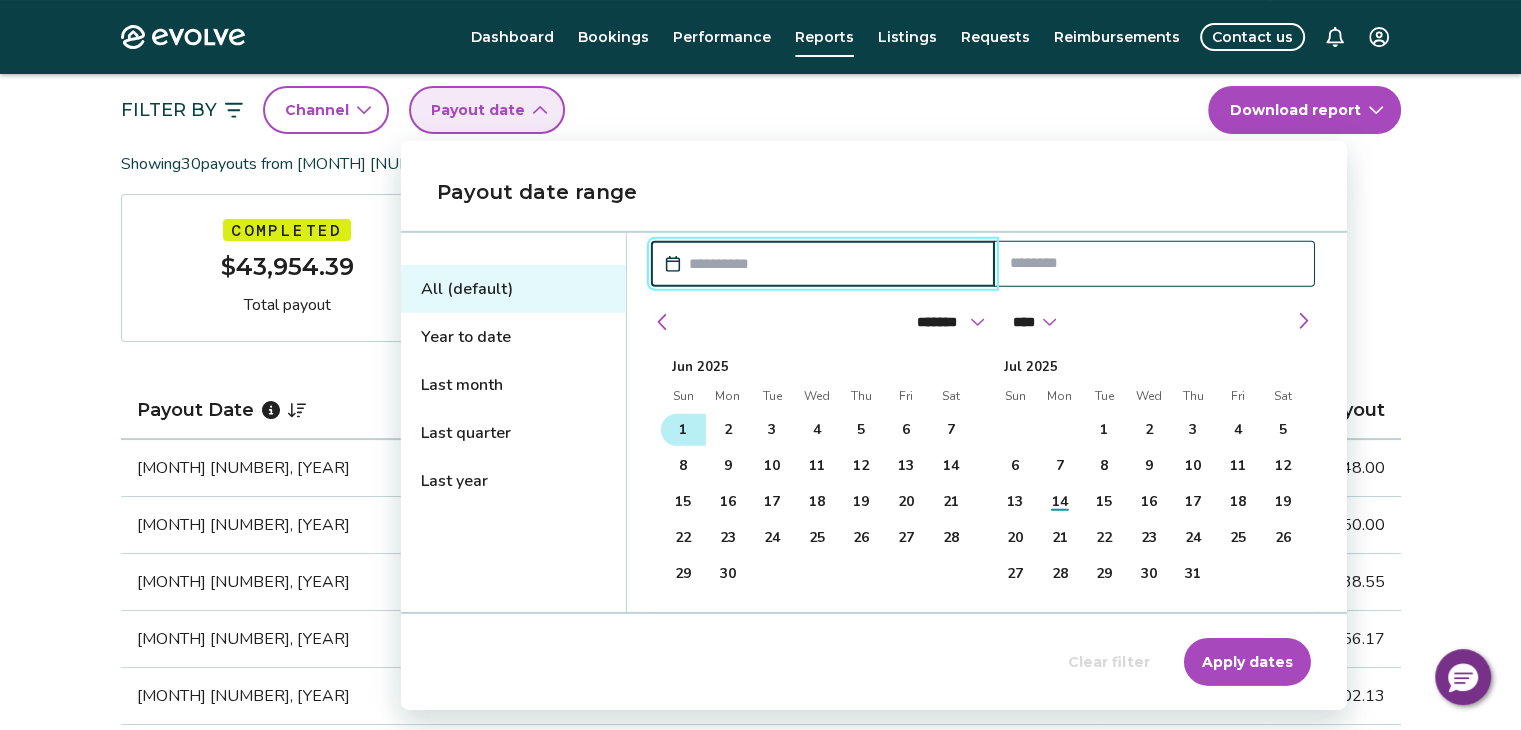 click on "1" at bounding box center (683, 430) 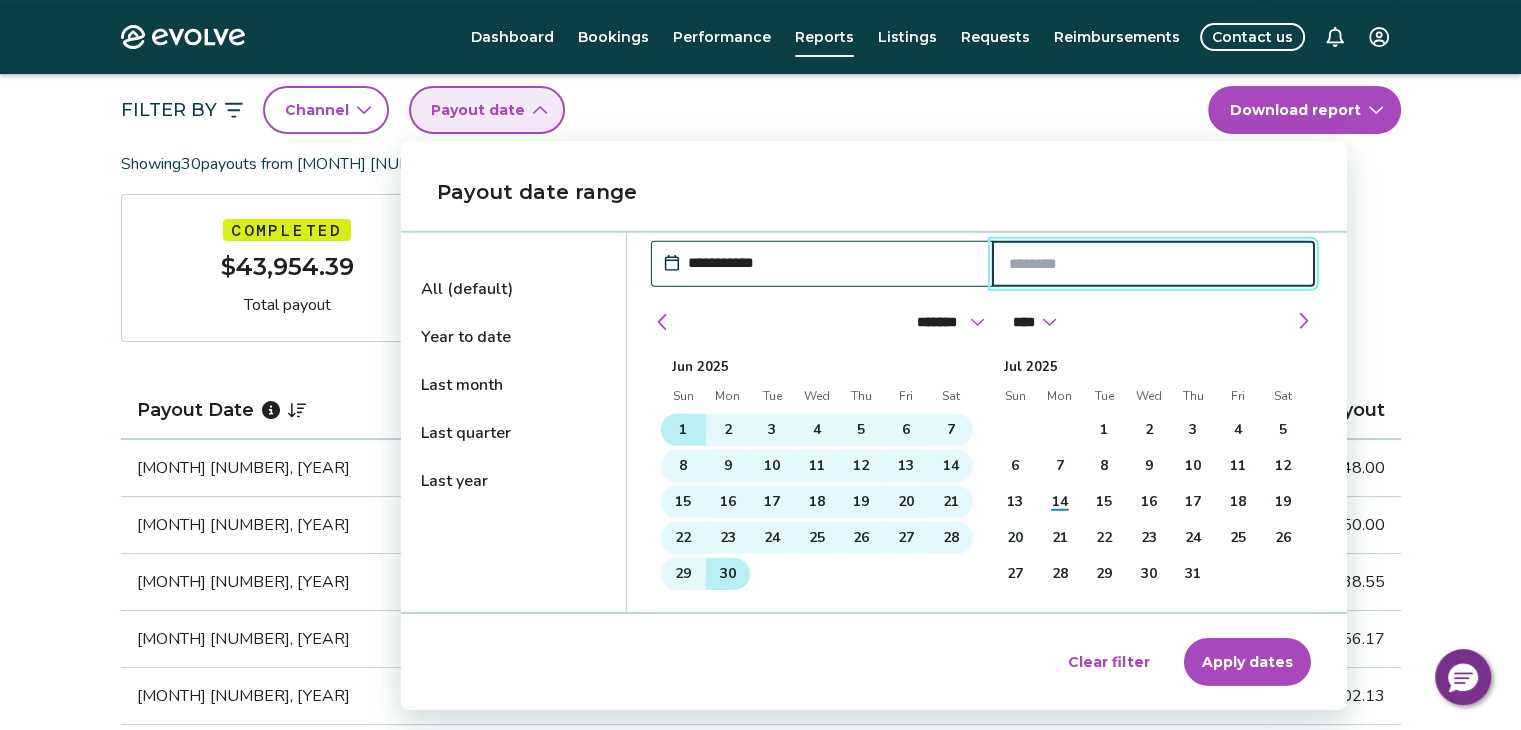 click on "30" at bounding box center (728, 574) 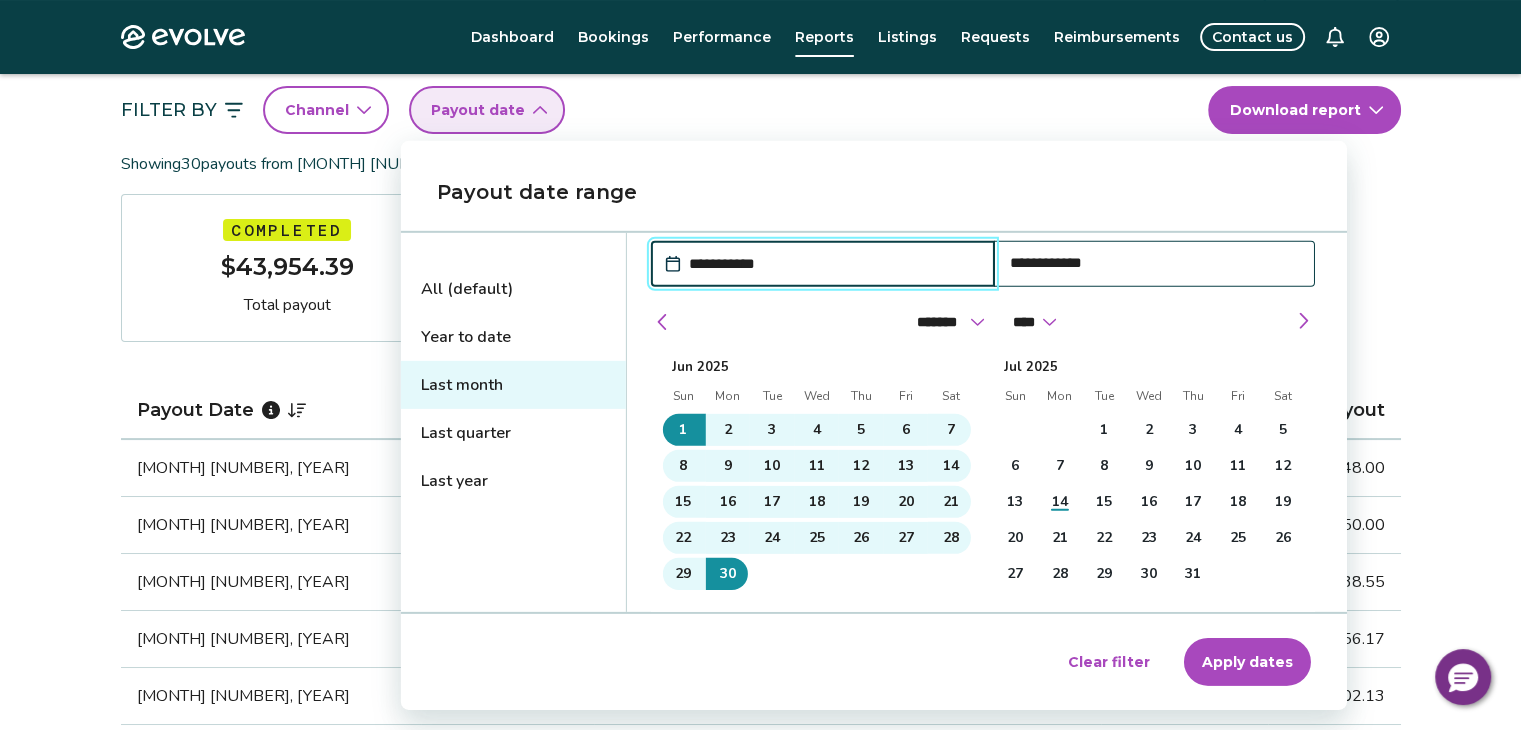 click on "Apply dates" at bounding box center (1247, 662) 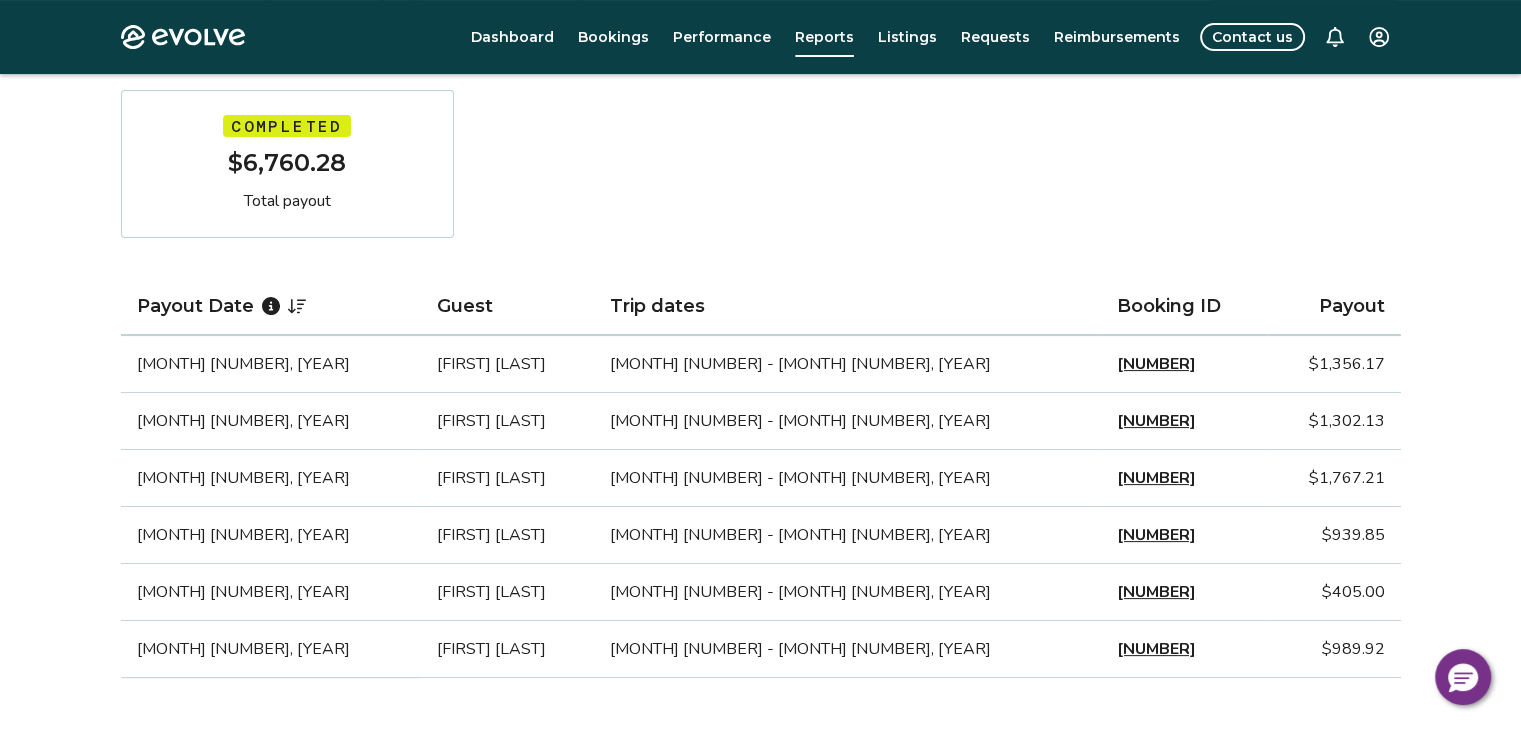 scroll, scrollTop: 400, scrollLeft: 0, axis: vertical 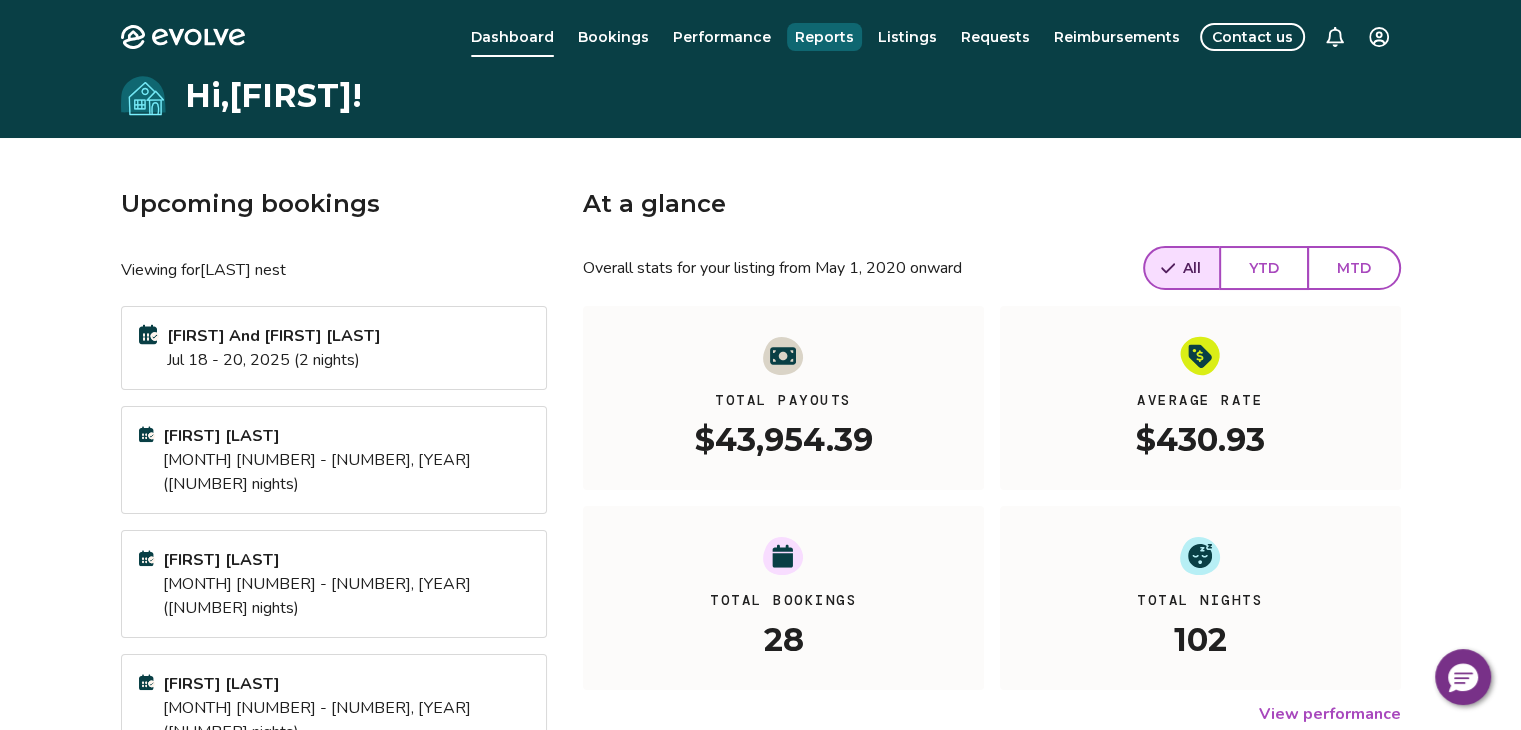 click on "Reports" at bounding box center (824, 37) 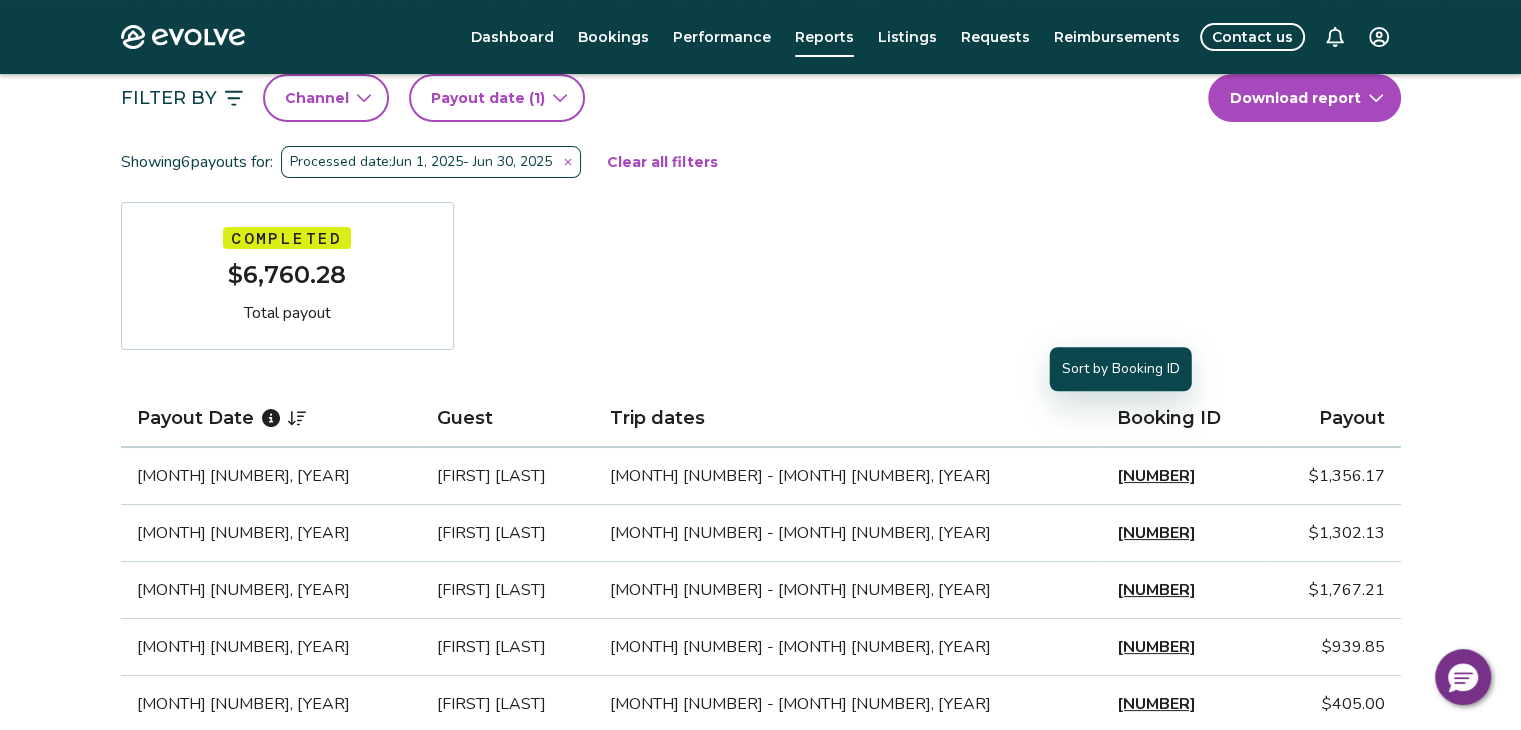 scroll, scrollTop: 200, scrollLeft: 0, axis: vertical 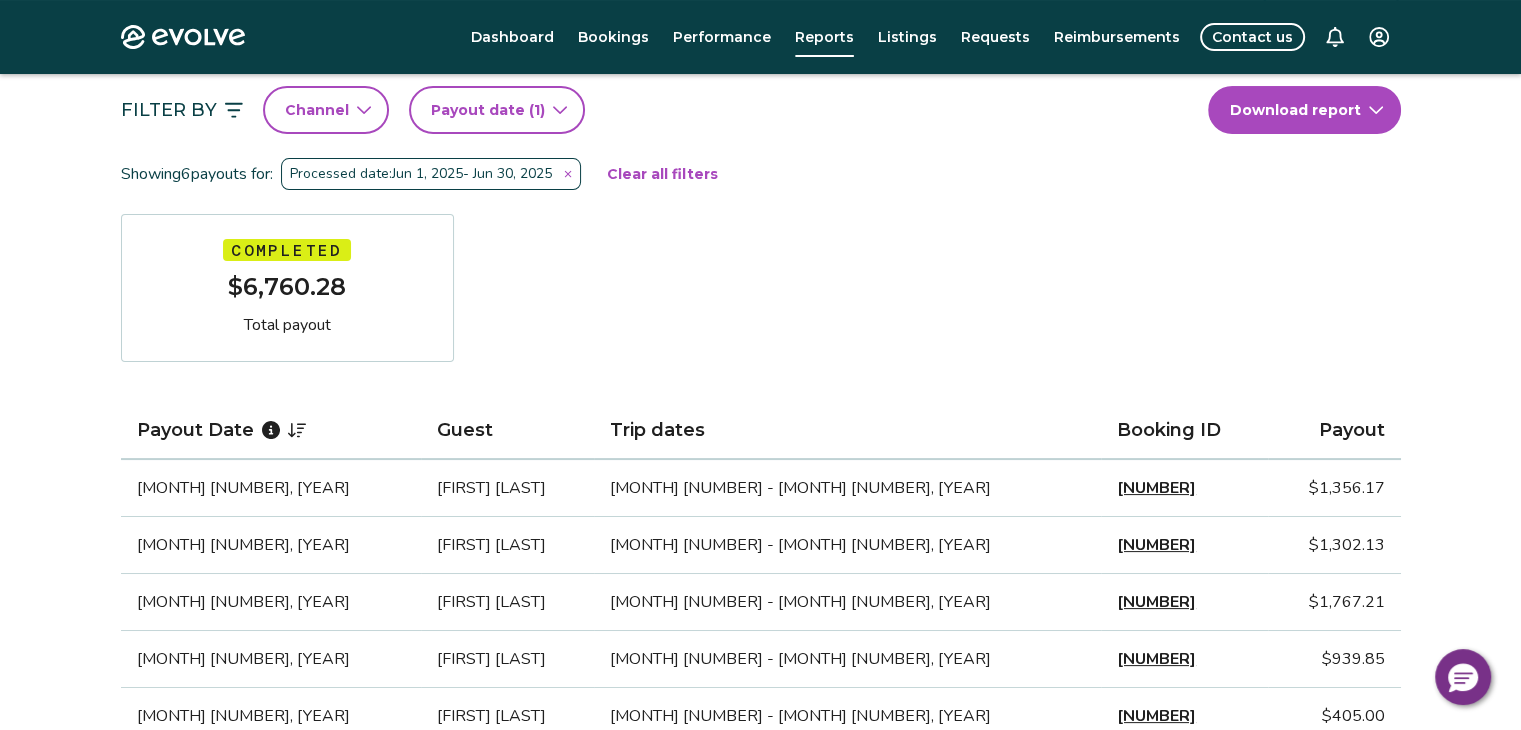 click on "Evolve Dashboard Bookings Performance Reports Listings Requests Reimbursements Contact us Reports Completed payouts Pending payouts Taxes Charges Adjustments 💰 We’re here to help! Get answers to common questions about completed payouts and explore support resources. Jump to FAQs Filter By Channel Payout date (1) Download report Showing 6 payouts for: Processed date: [MONTH] [NUMBER], [YEAR] - [MONTH] [NUMBER], [YEAR] Clear all filters Completed Total payout Payout Date Guest Trip dates Booking ID Payout [MONTH] [NUMBER], [YEAR] [FIRST] [LAST] [MONTH] [NUMBER] - [MONTH] [NUMBER], [YEAR] [ID] [CURRENCY][AMOUNT] [MONTH] [NUMBER], [YEAR] [FIRST] [LAST] [MONTH] [NUMBER] - [MONTH] [NUMBER], [YEAR] [ID] [CURRENCY][AMOUNT] [MONTH] [NUMBER], [YEAR] [FIRST] [LAST] [MONTH] [NUMBER] - [MONTH] [NUMBER], [YEAR] [ID] [CURRENCY][AMOUNT] [MONTH] [NUMBER], [YEAR] [FIRST] [LAST] [MONTH] [NUMBER] - [MONTH] [NUMBER], [YEAR] [ID] [CURRENCY][AMOUNT] [MONTH] [NUMBER], [YEAR] [FIRST] [LAST] [MONTH] [NUMBER] - [MONTH] [NUMBER], [YEAR] [ID] [CURRENCY][AMOUNT] [MONTH] [NUMBER], [YEAR] [FIRST] [LAST] [MONTH] [NUMBER] - [MONTH] [NUMBER], [YEAR] [ID] [CURRENCY][AMOUNT] Completed Payout FAQs How is my payout amount calculated? How is Evolve’s management fee calculated? |" at bounding box center [760, 672] 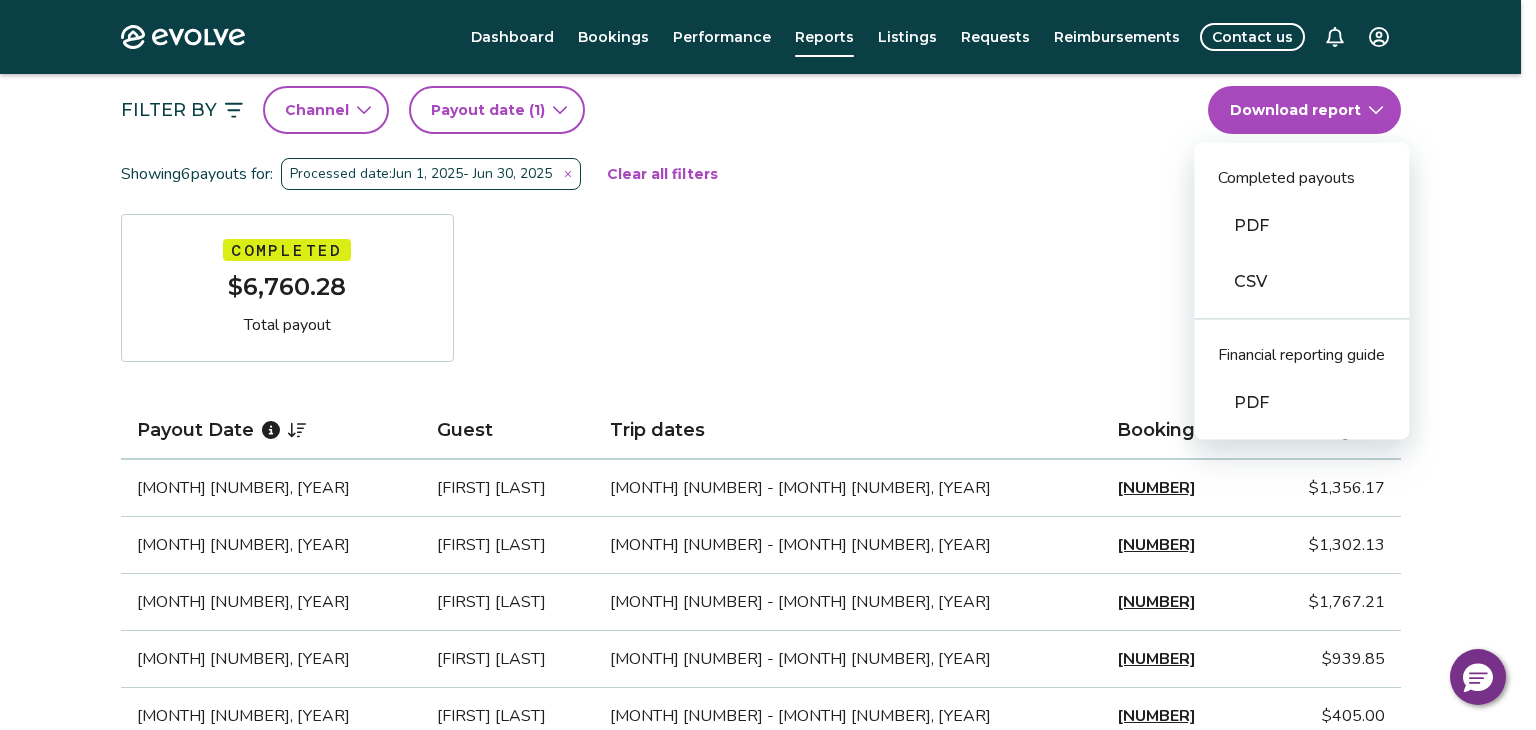 click on "PDF" at bounding box center [1301, 226] 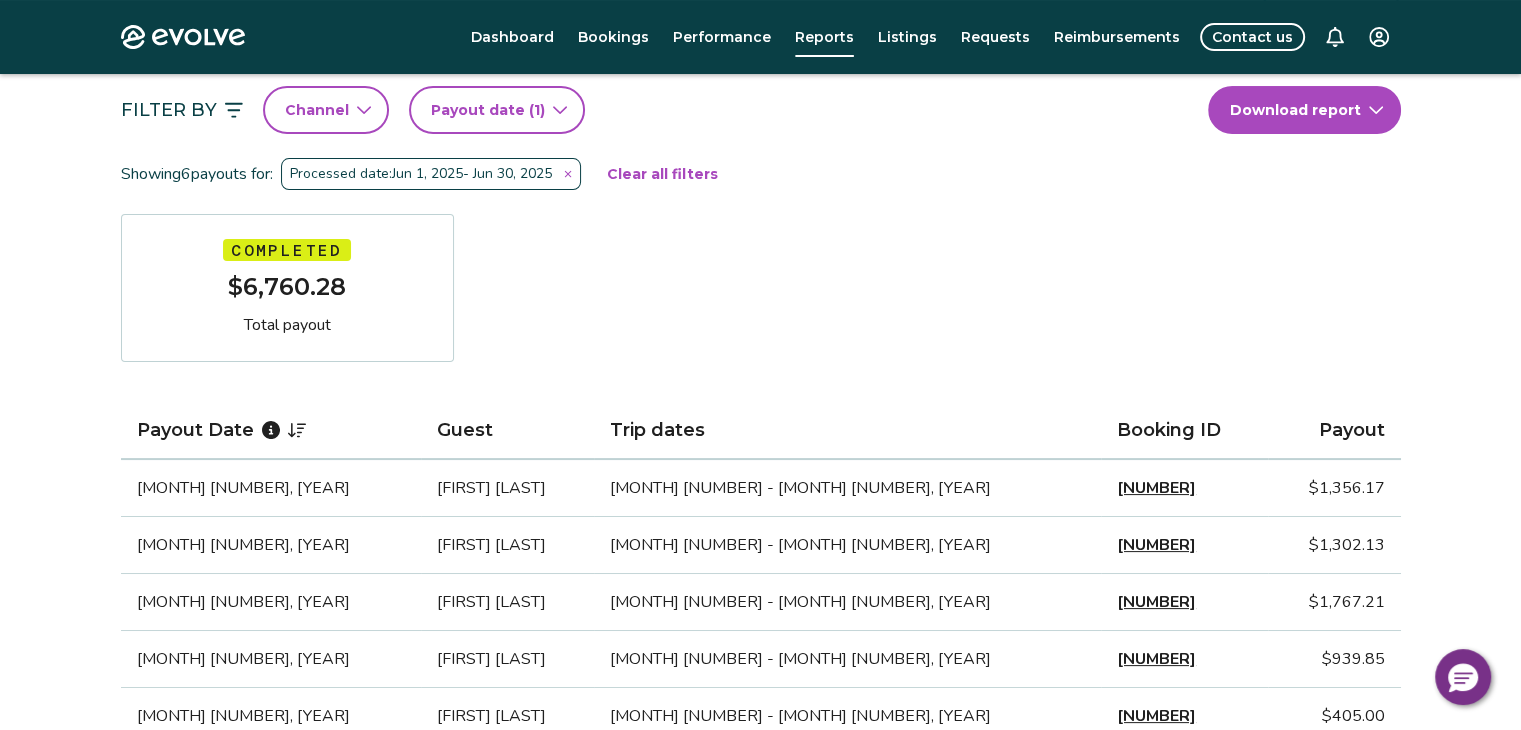 click on "Evolve Dashboard Bookings Performance Reports Listings Requests Reimbursements Contact us Reports Completed payouts Pending payouts Taxes Charges Adjustments 💰 We’re here to help! Get answers to common questions about completed payouts and explore support resources. Jump to FAQs Filter By Channel Payout date (1) Download report Showing 6 payouts for: Processed date: [MONTH] [NUMBER], [YEAR] - [MONTH] [NUMBER], [YEAR] Clear all filters Completed Total payout Payout Date Guest Trip dates Booking ID Payout [MONTH] [NUMBER], [YEAR] [FIRST] [LAST] [MONTH] [NUMBER] - [MONTH] [NUMBER], [YEAR] [ID] [CURRENCY][AMOUNT] [MONTH] [NUMBER], [YEAR] [FIRST] [LAST] [MONTH] [NUMBER] - [MONTH] [NUMBER], [YEAR] [ID] [CURRENCY][AMOUNT] [MONTH] [NUMBER], [YEAR] [FIRST] [LAST] [MONTH] [NUMBER] - [MONTH] [NUMBER], [YEAR] [ID] [CURRENCY][AMOUNT] [MONTH] [NUMBER], [YEAR] [FIRST] [LAST] [MONTH] [NUMBER] - [MONTH] [NUMBER], [YEAR] [ID] [CURRENCY][AMOUNT] [MONTH] [NUMBER], [YEAR] [FIRST] [LAST] [MONTH] [NUMBER] - [MONTH] [NUMBER], [YEAR] [ID] [CURRENCY][AMOUNT] [MONTH] [NUMBER], [YEAR] [FIRST] [LAST] [MONTH] [NUMBER] - [MONTH] [NUMBER], [YEAR] [ID] [CURRENCY][AMOUNT] Completed Payout FAQs How is my payout amount calculated? How is Evolve’s management fee calculated? |" at bounding box center [760, 672] 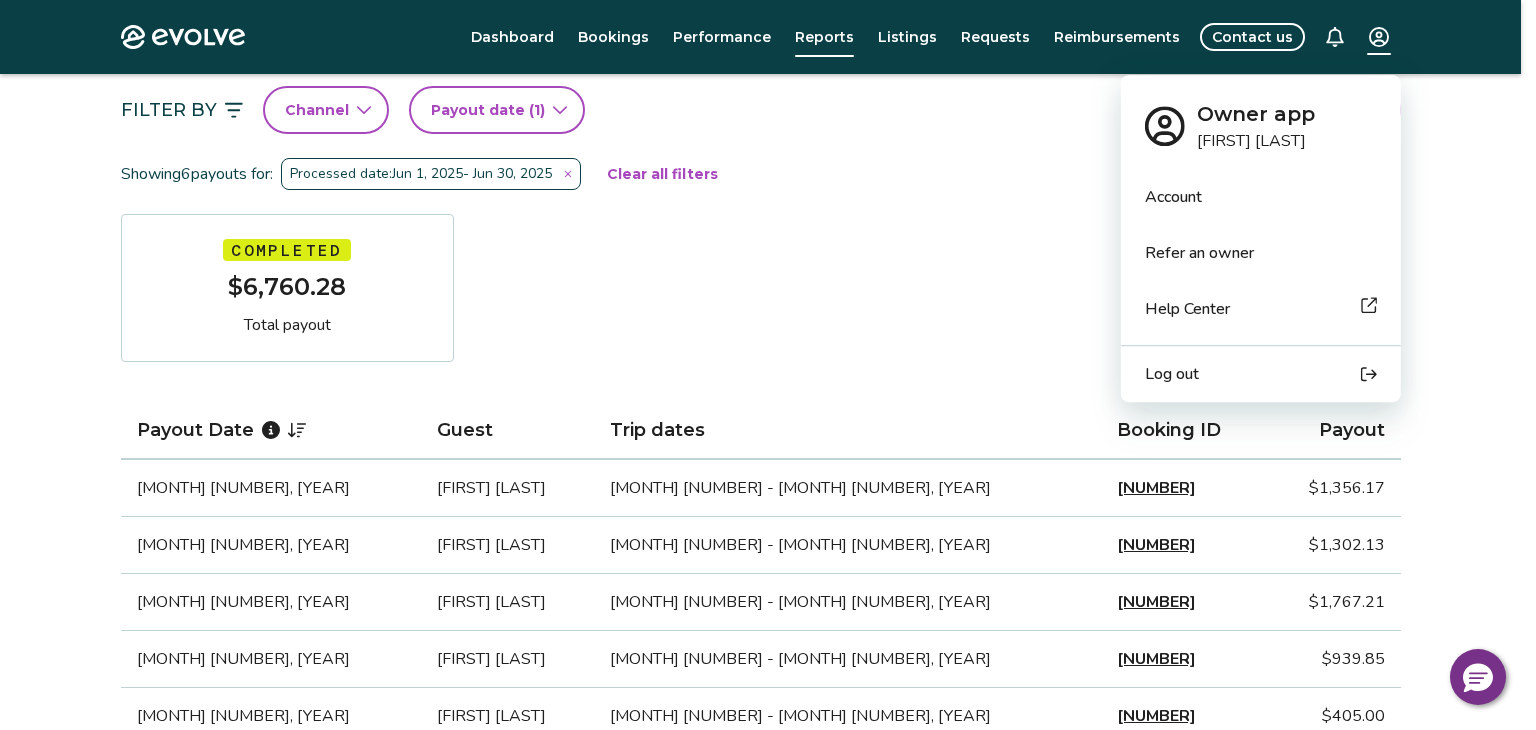 click on "Log out" at bounding box center [1261, 374] 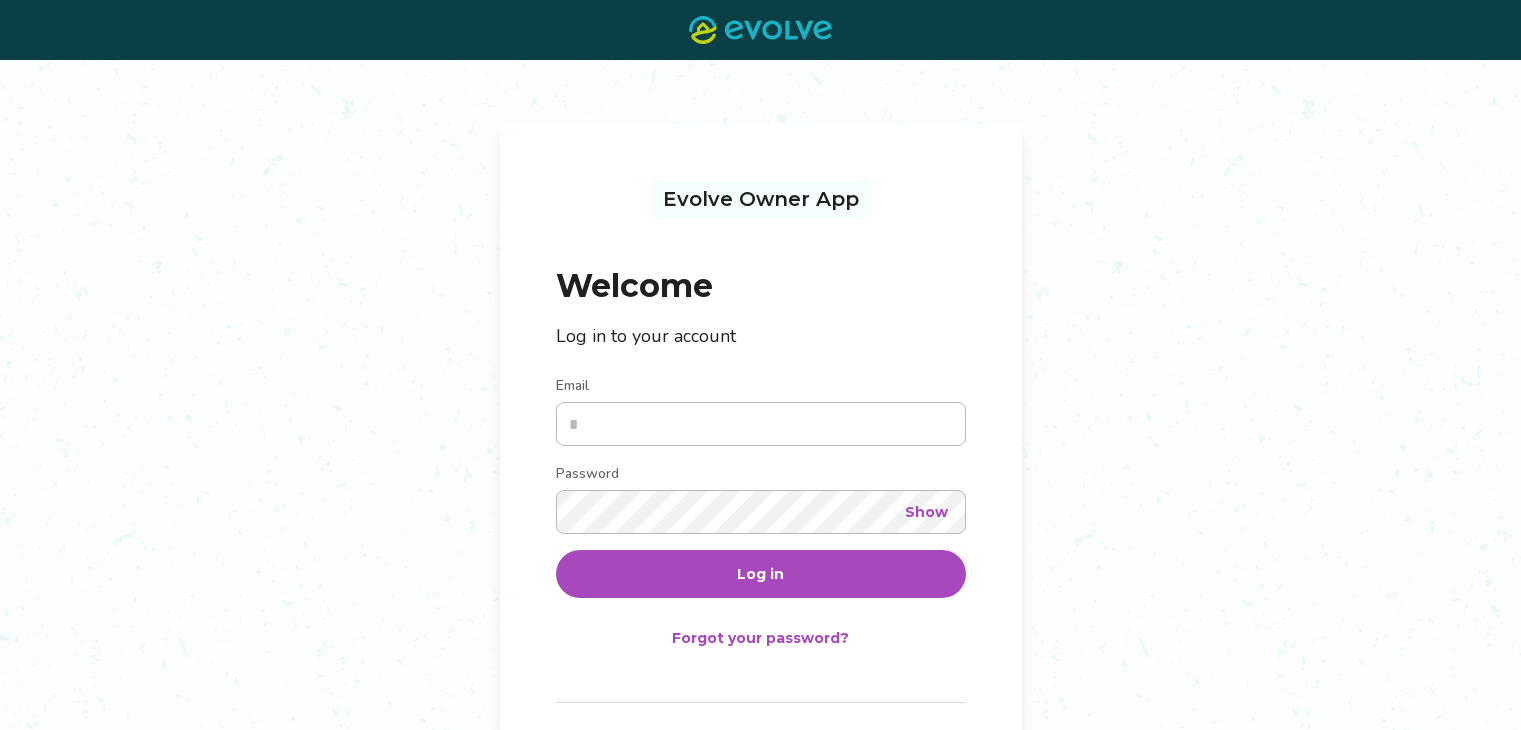 scroll, scrollTop: 0, scrollLeft: 0, axis: both 